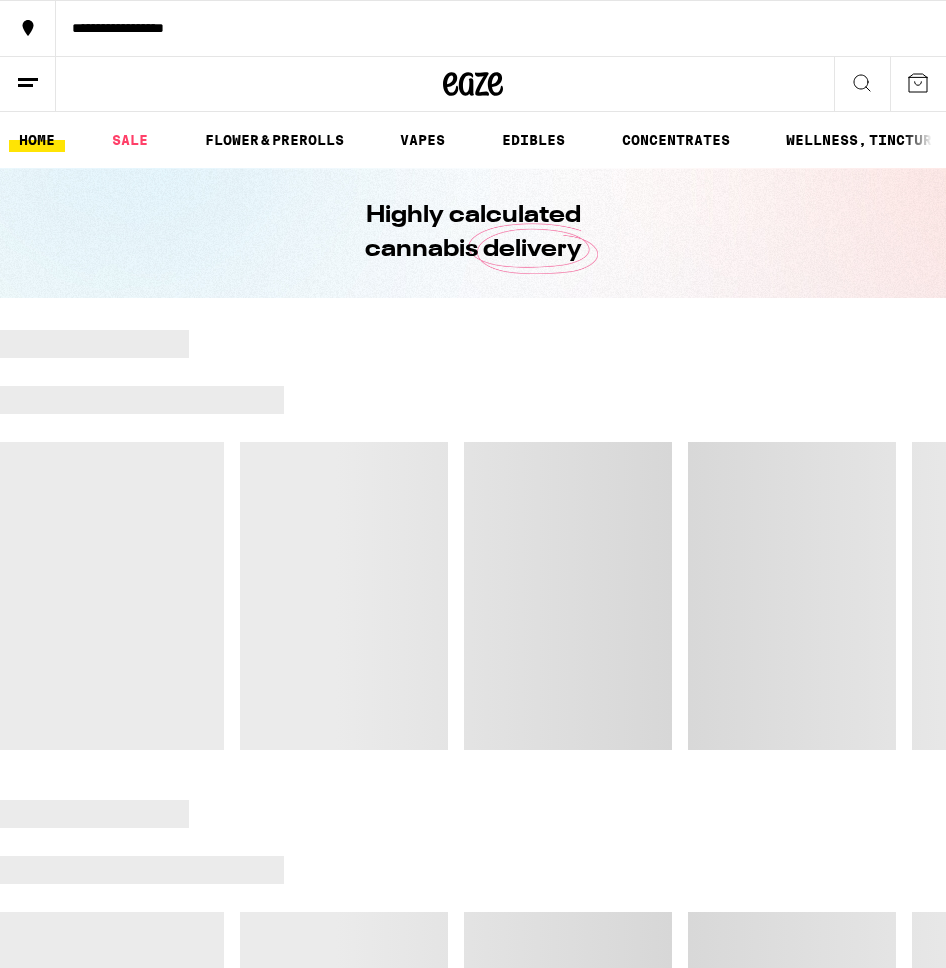 scroll, scrollTop: 0, scrollLeft: 0, axis: both 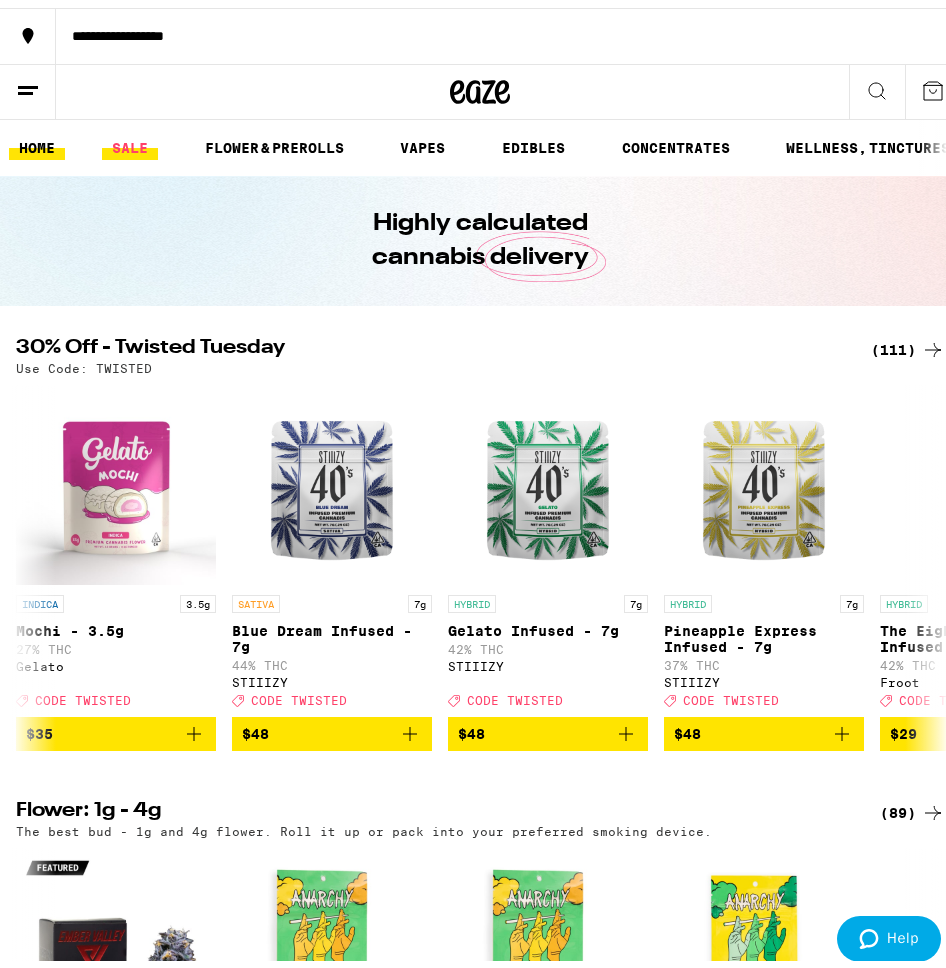 click on "SALE" at bounding box center [130, 140] 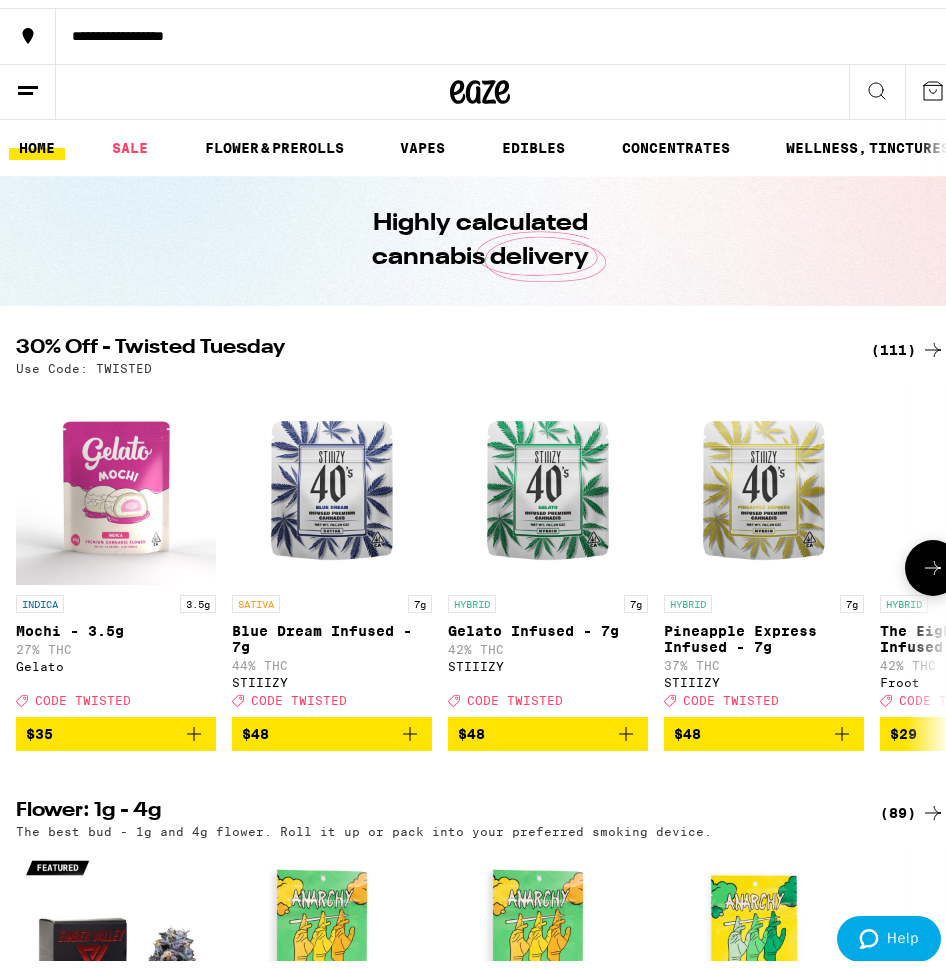 scroll, scrollTop: 0, scrollLeft: 0, axis: both 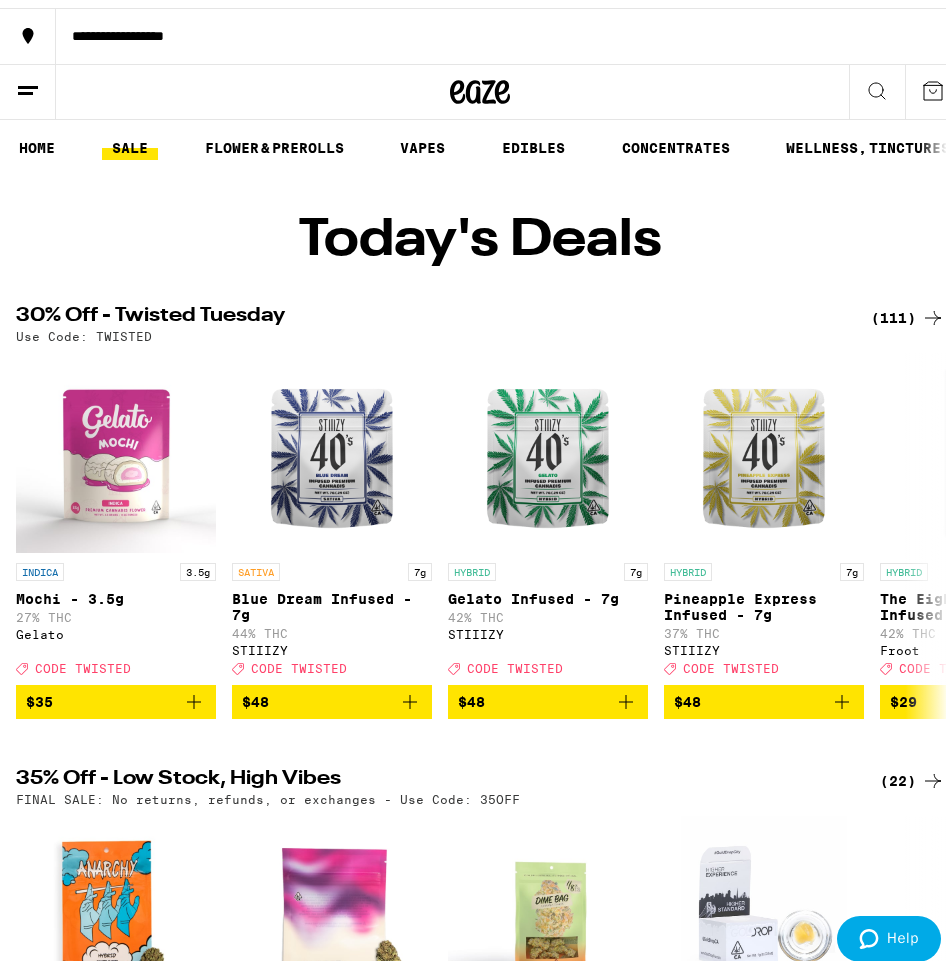 click on "(111)" at bounding box center [908, 310] 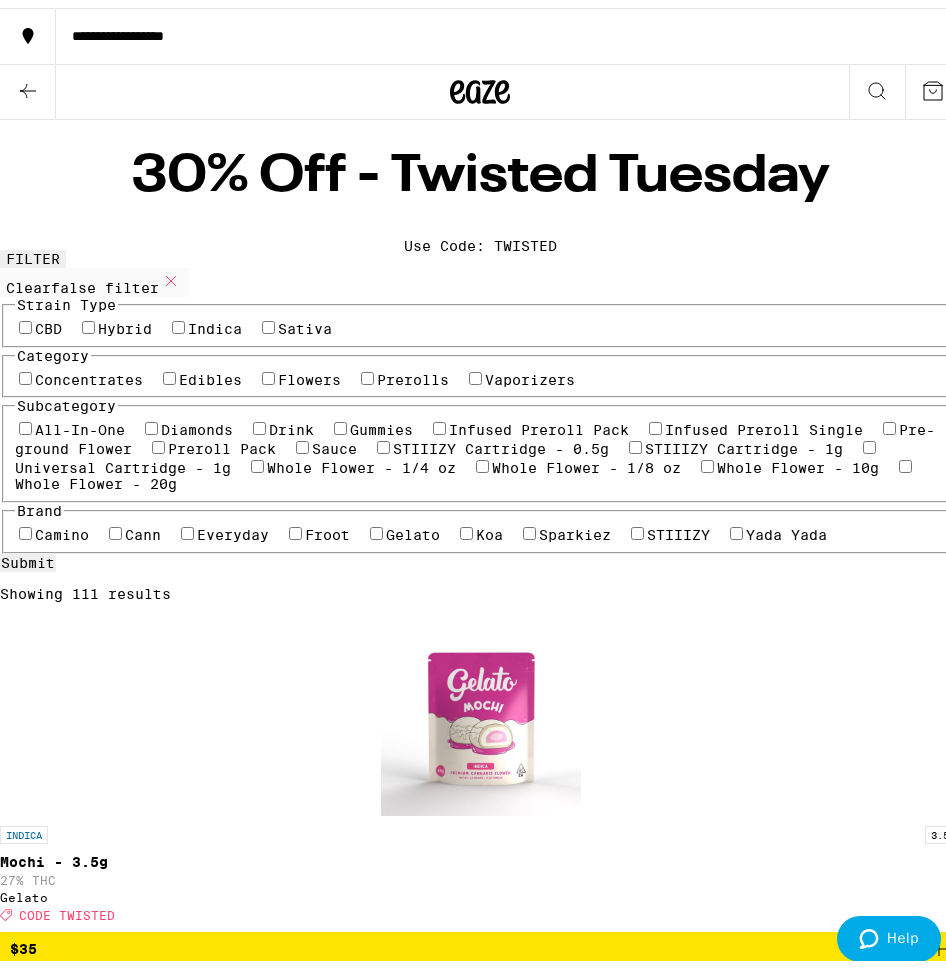 click on "Vaporizers" at bounding box center (530, 372) 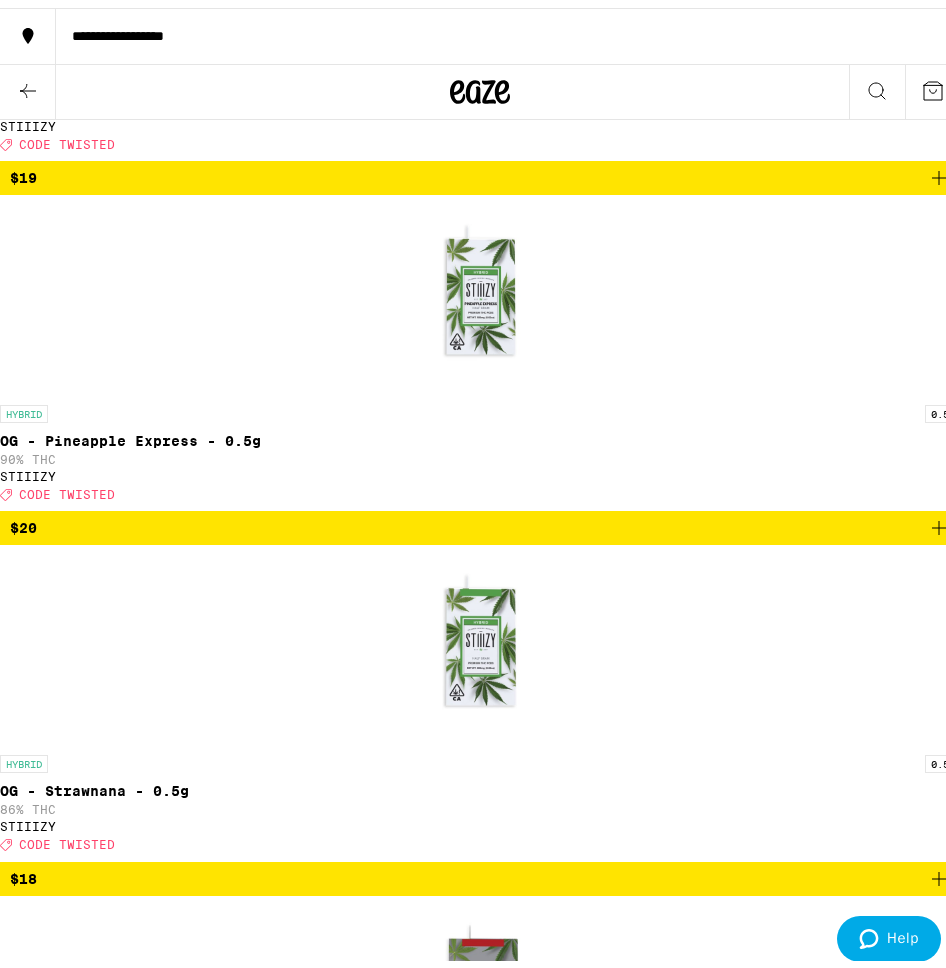 scroll, scrollTop: 3463, scrollLeft: 0, axis: vertical 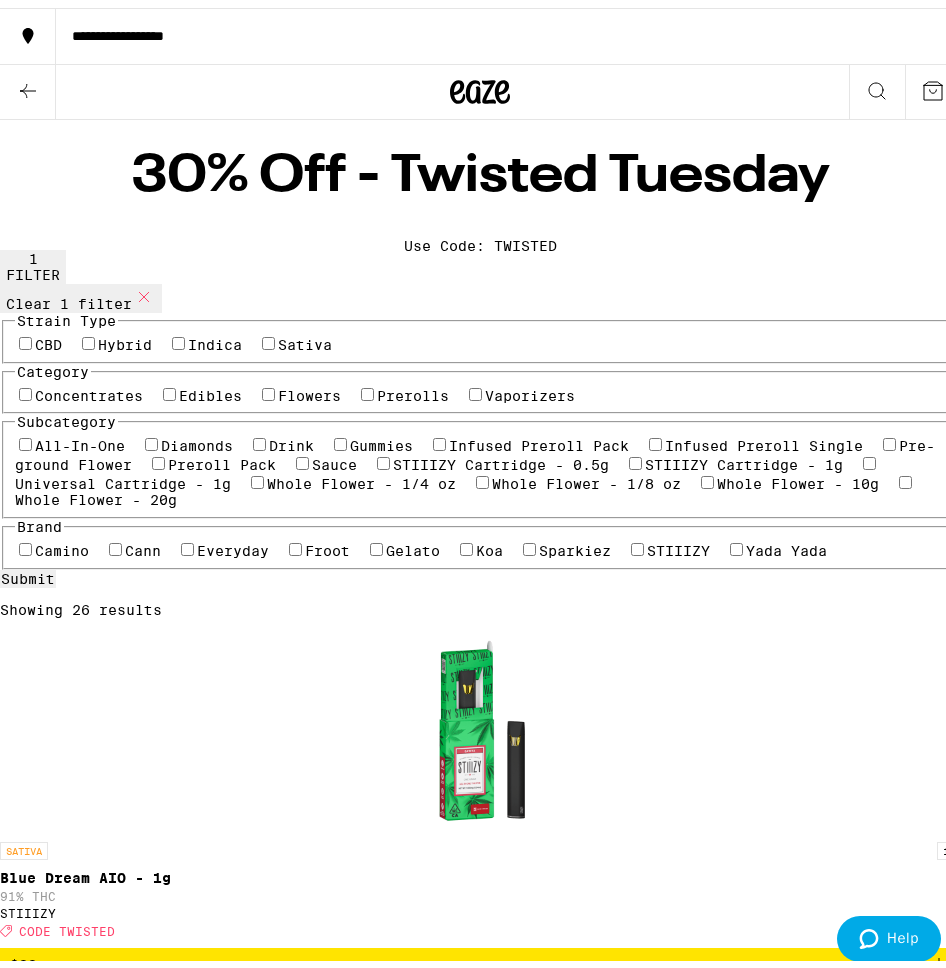checkbox on "false" 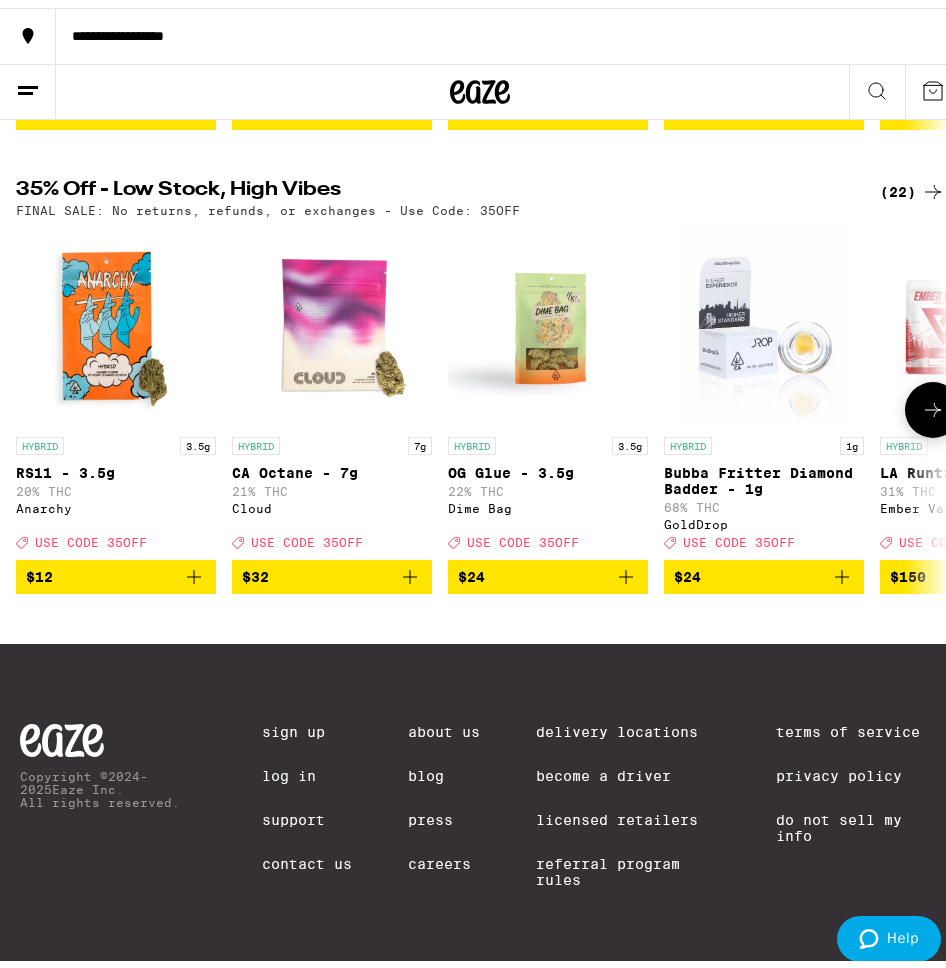 scroll, scrollTop: 0, scrollLeft: 0, axis: both 